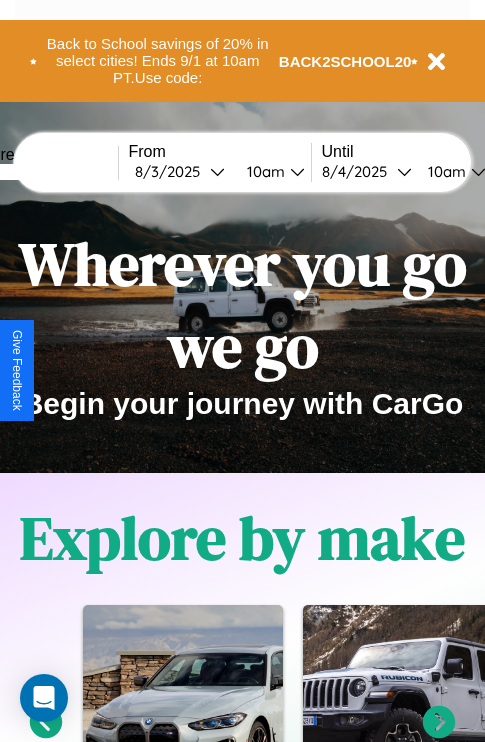 scroll, scrollTop: 308, scrollLeft: 0, axis: vertical 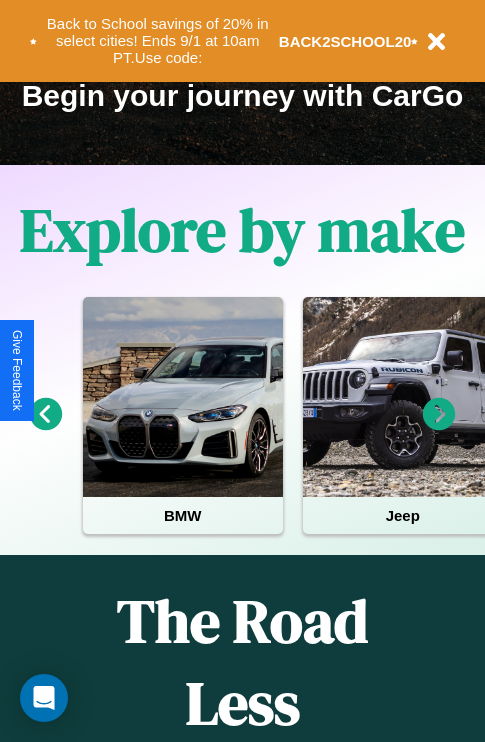 click 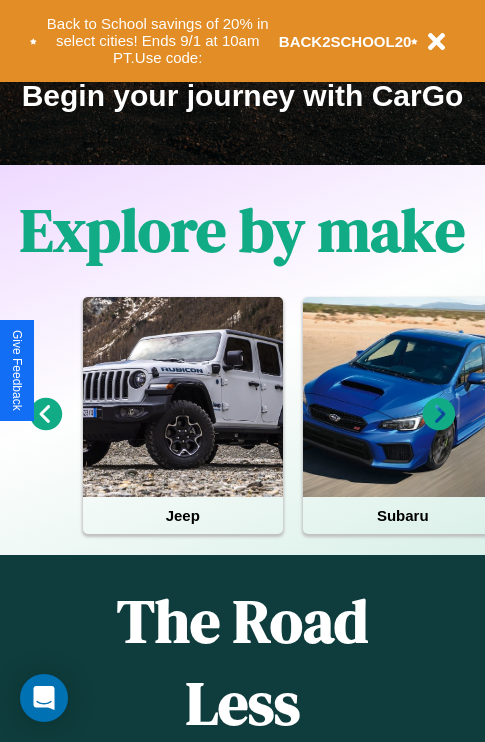 click 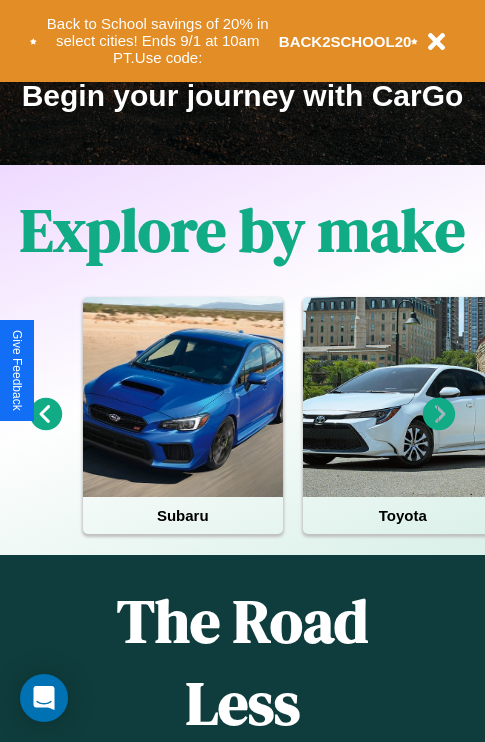 click 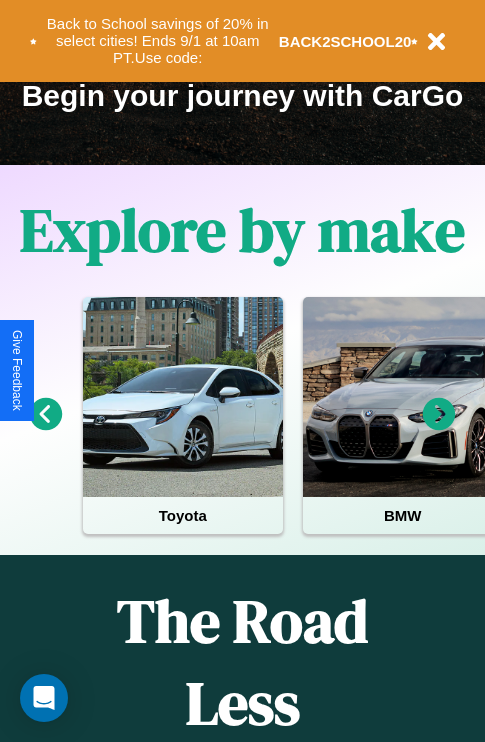 click 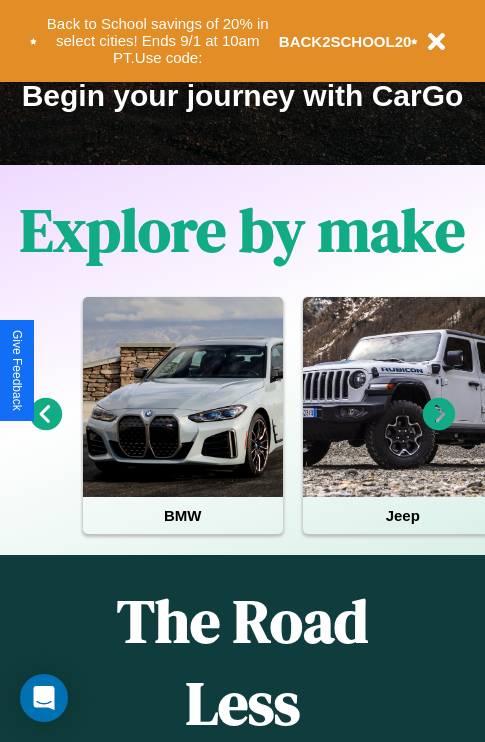 click 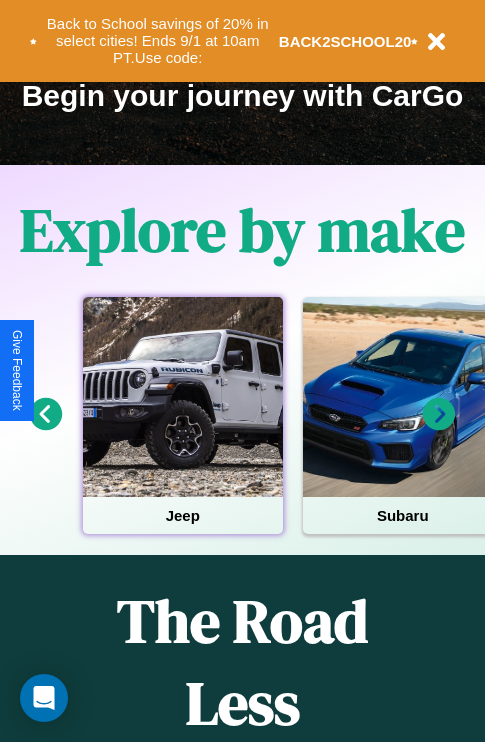 click at bounding box center [183, 397] 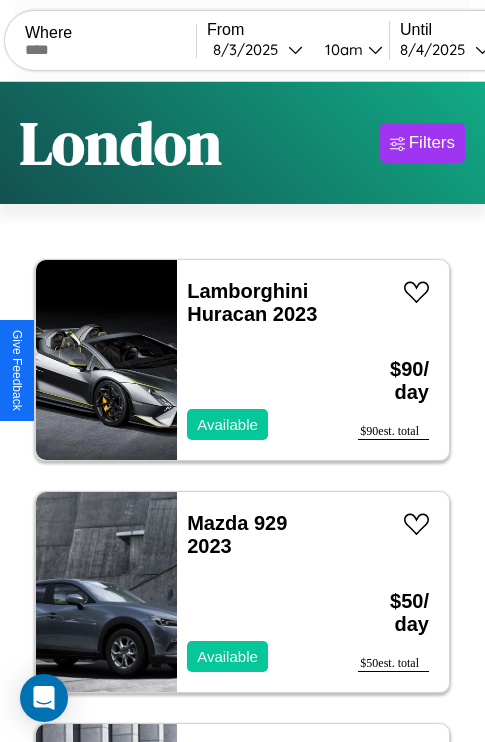 scroll, scrollTop: 66, scrollLeft: 0, axis: vertical 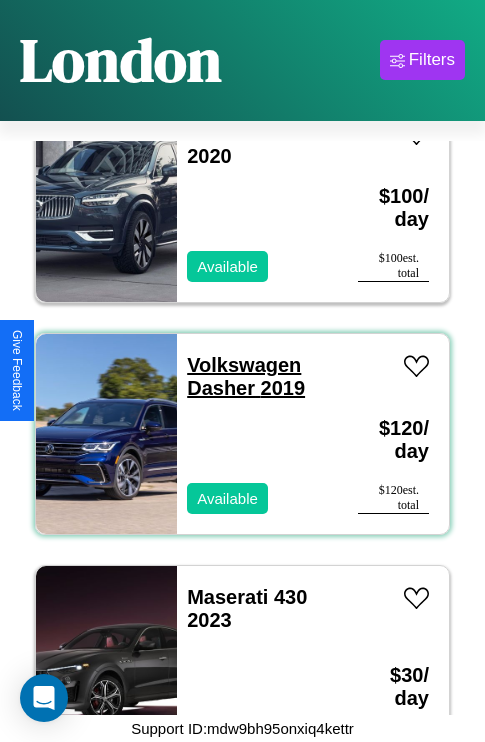 click on "Volkswagen   Dasher   2019" at bounding box center [246, 376] 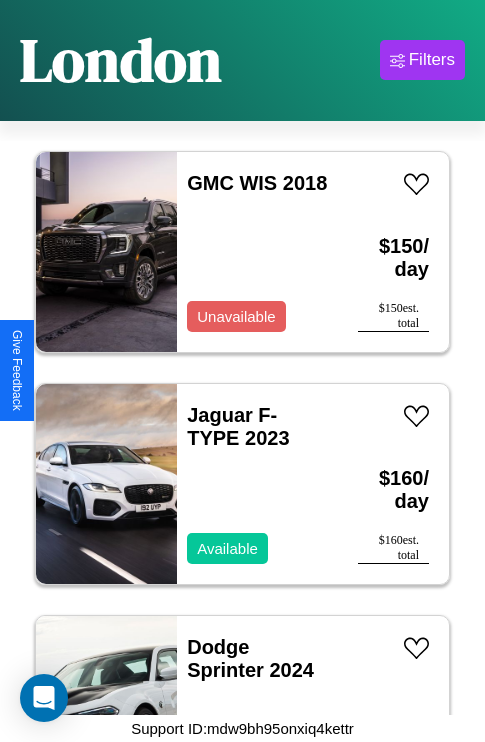 scroll, scrollTop: 18403, scrollLeft: 0, axis: vertical 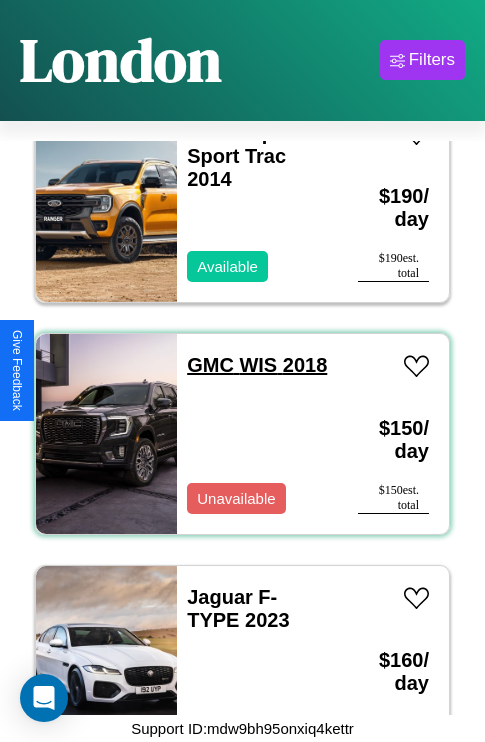 click on "GMC   WIS   2018" at bounding box center (257, 365) 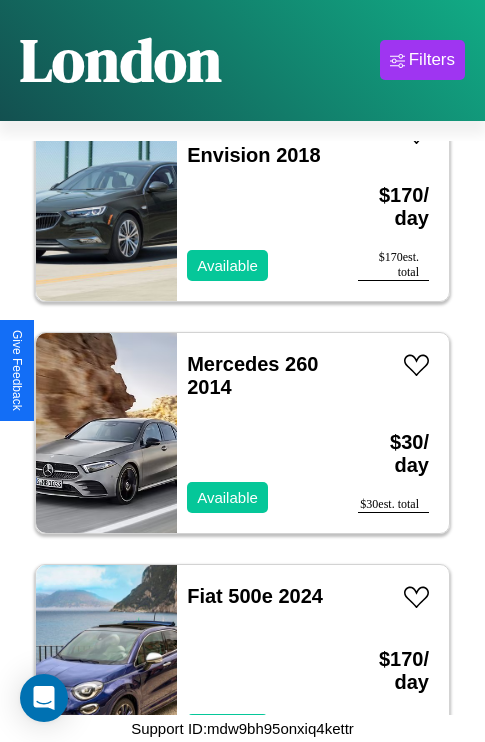 scroll, scrollTop: 21883, scrollLeft: 0, axis: vertical 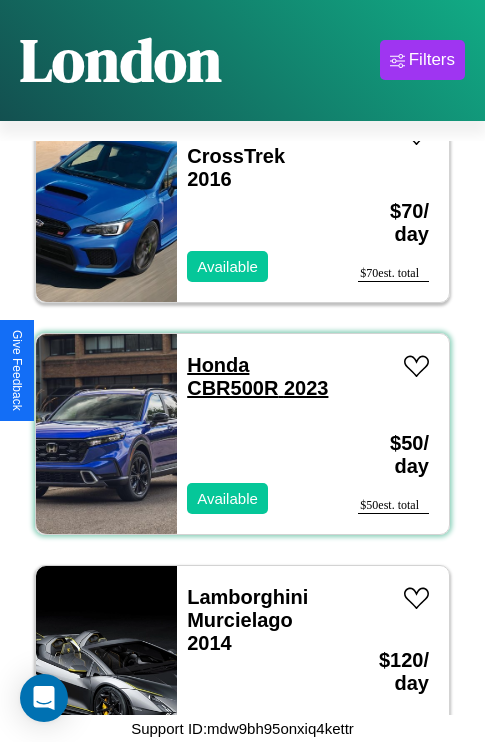 click on "Honda   CBR500R   2023" at bounding box center (257, 376) 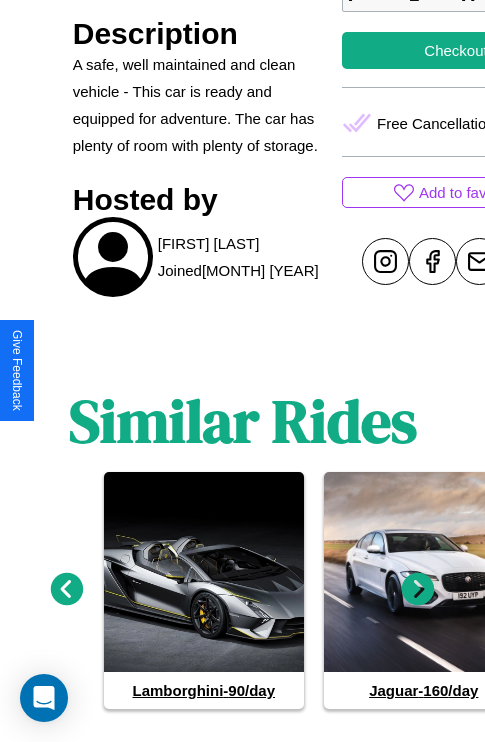 scroll, scrollTop: 854, scrollLeft: 0, axis: vertical 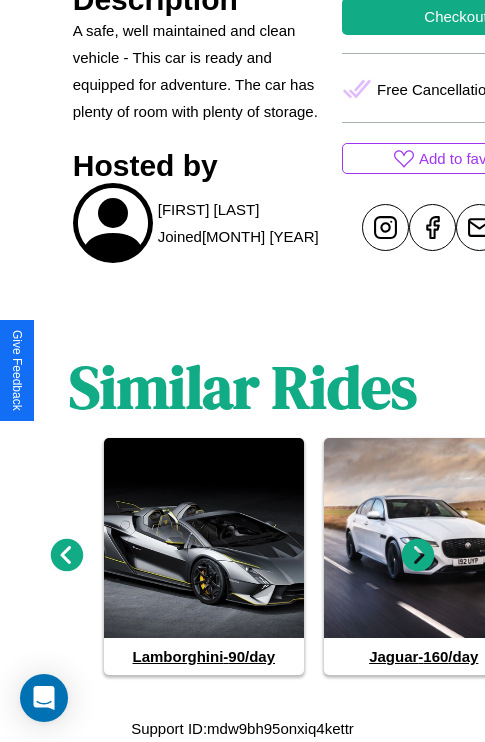 click 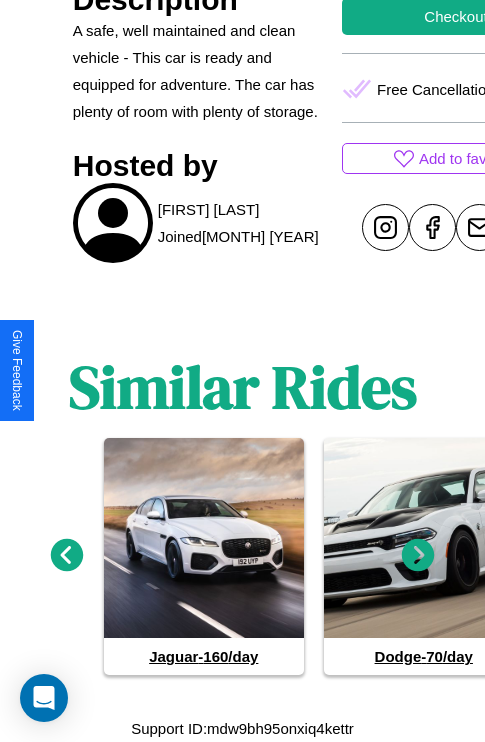 click 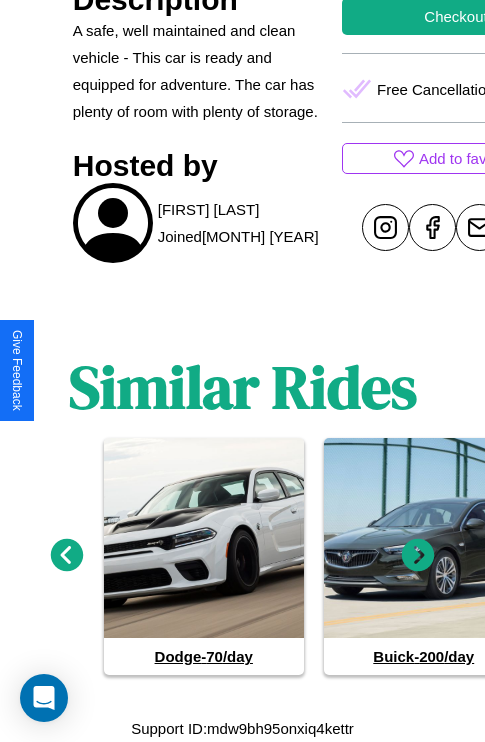 click 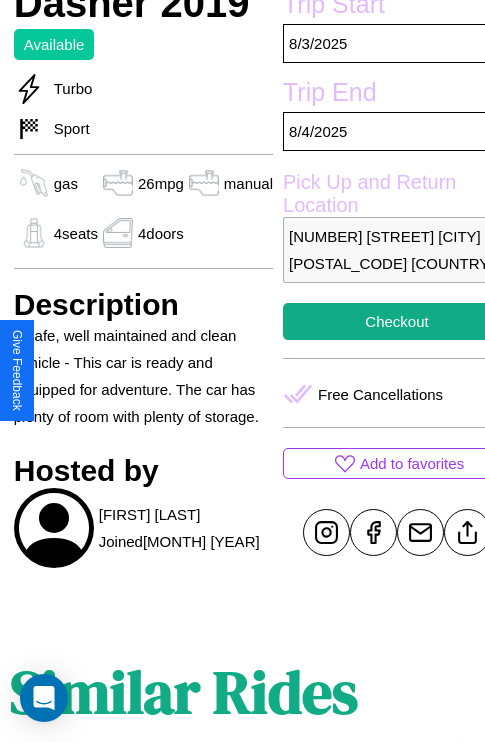 scroll, scrollTop: 498, scrollLeft: 68, axis: both 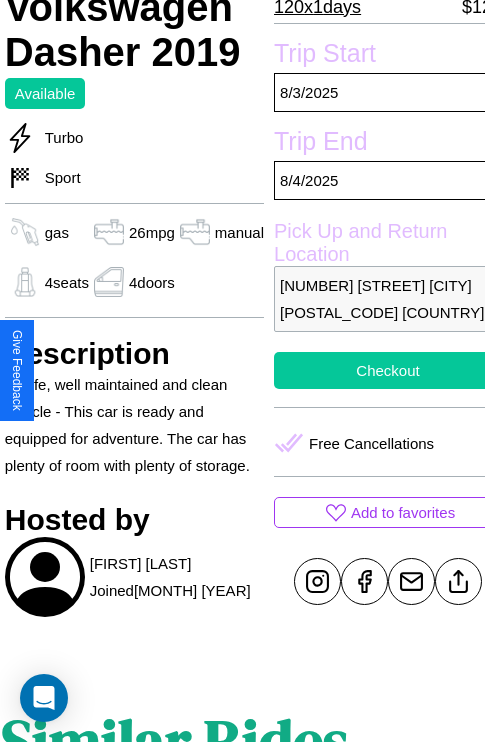 click on "Checkout" at bounding box center [388, 370] 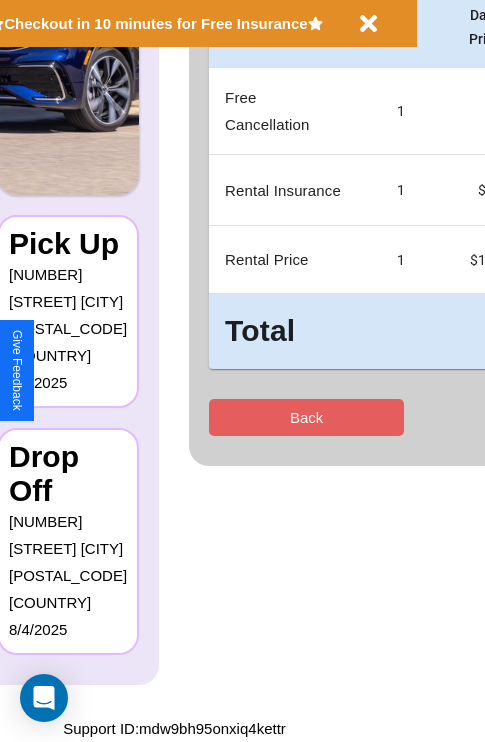 scroll, scrollTop: 0, scrollLeft: 0, axis: both 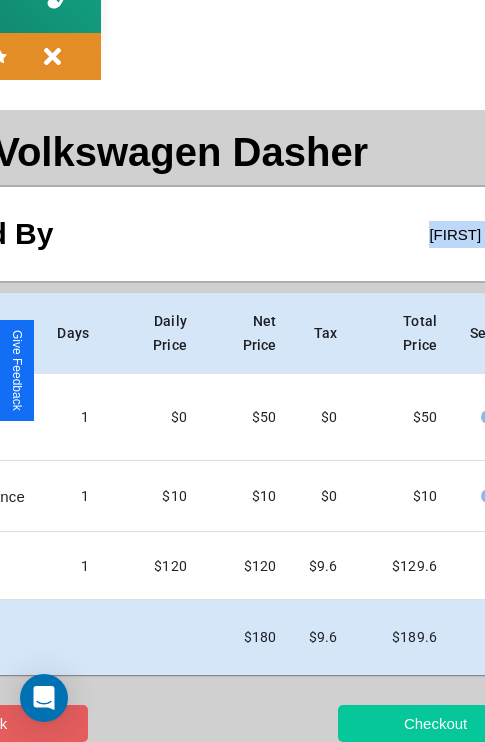 click on "Checkout" at bounding box center (435, 723) 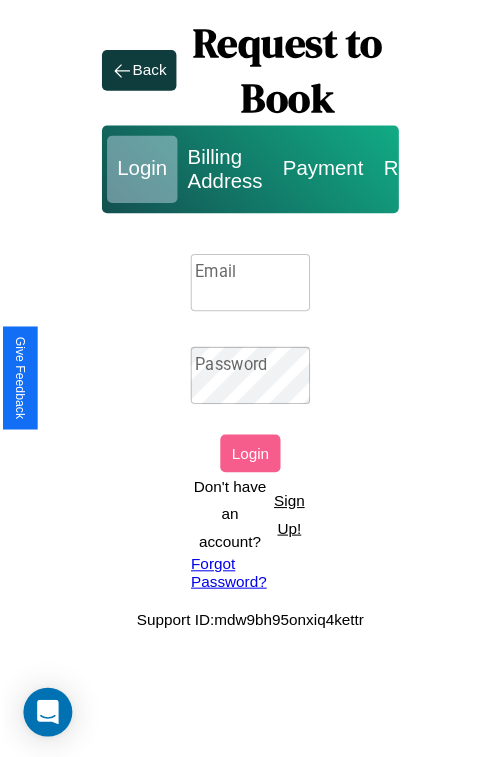 scroll, scrollTop: 0, scrollLeft: 0, axis: both 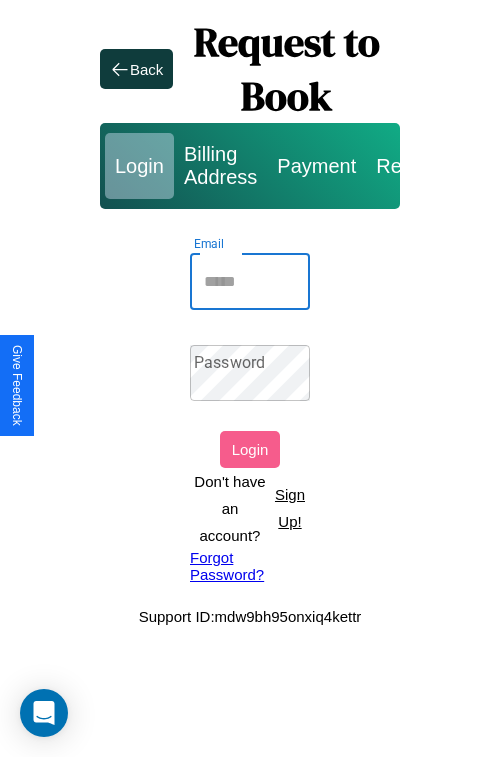 click on "Email" at bounding box center [250, 282] 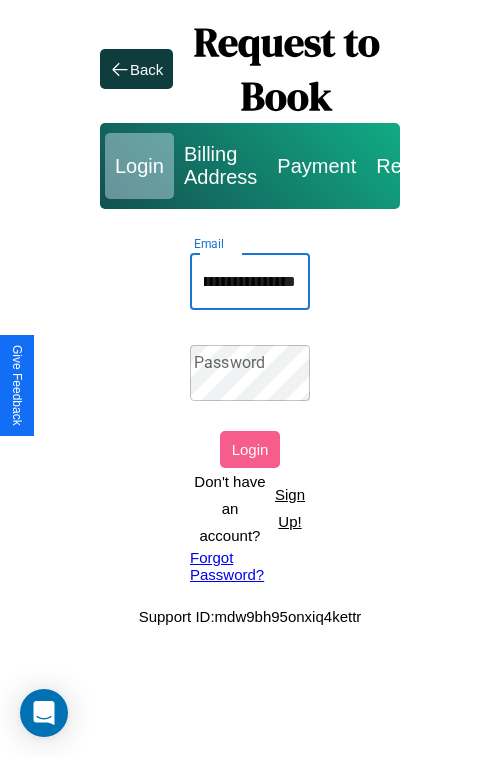 scroll, scrollTop: 0, scrollLeft: 86, axis: horizontal 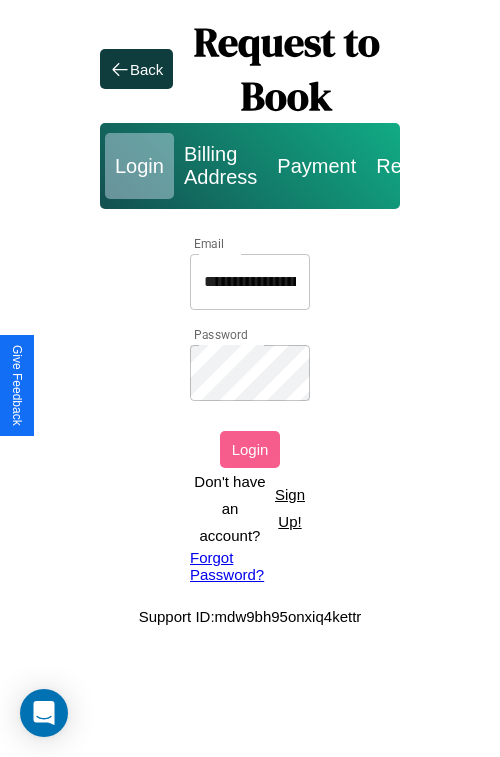 click on "Login" at bounding box center [250, 449] 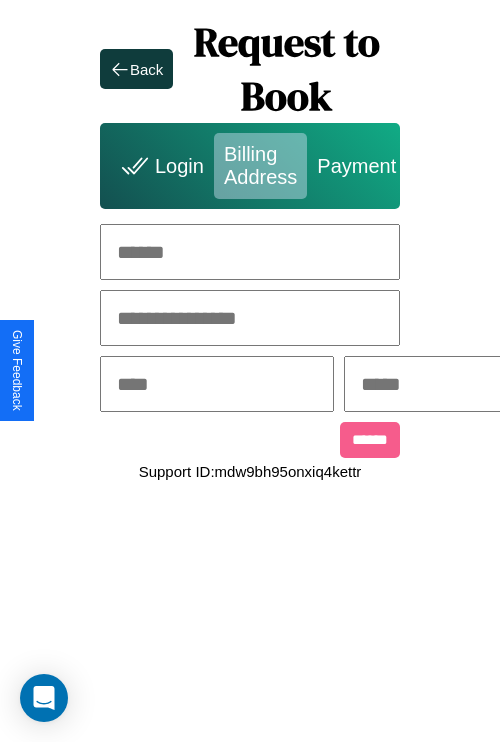 click at bounding box center (250, 252) 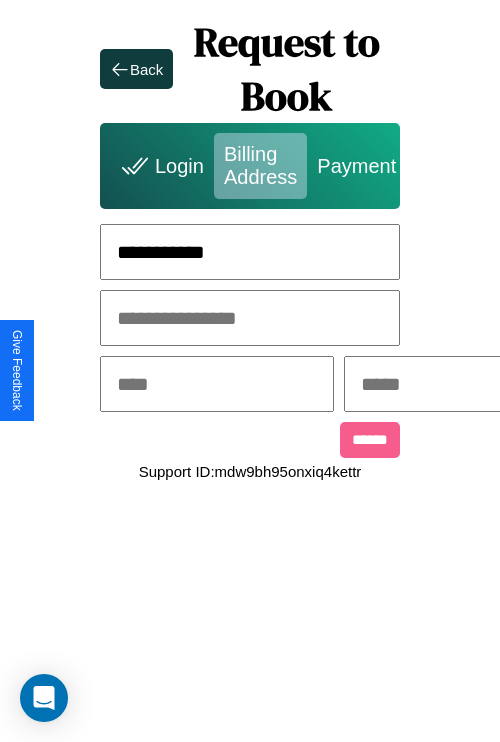 type on "**********" 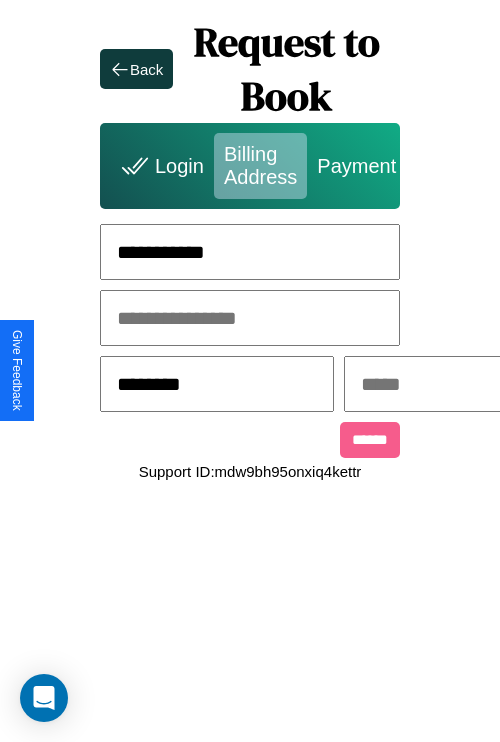 type on "********" 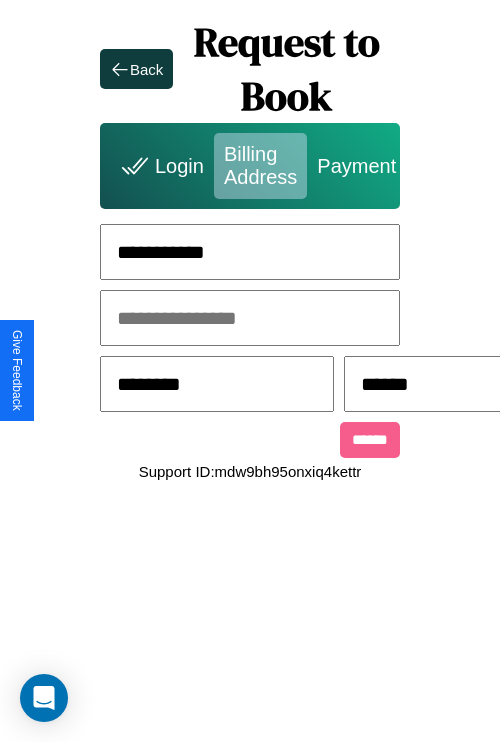 scroll, scrollTop: 0, scrollLeft: 517, axis: horizontal 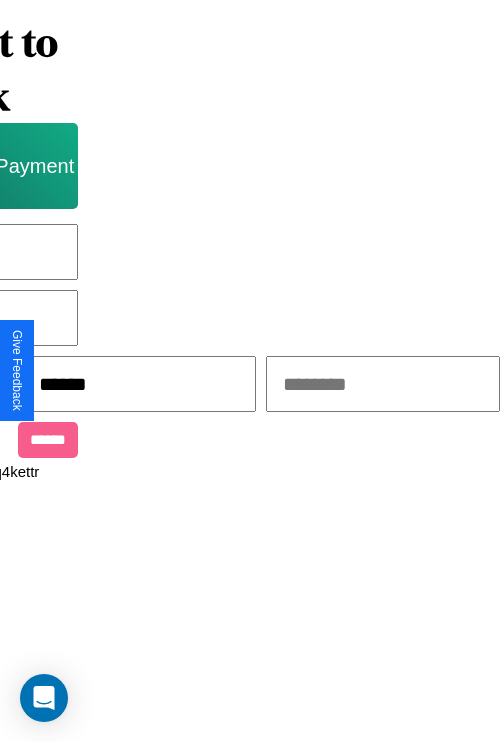 type on "******" 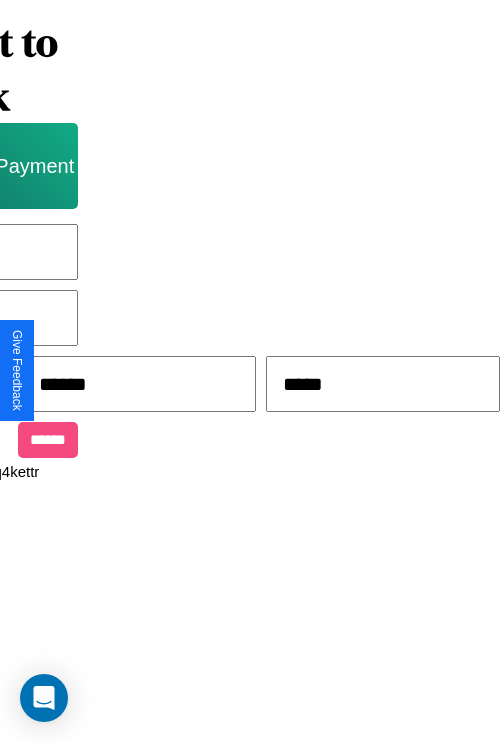 type on "*****" 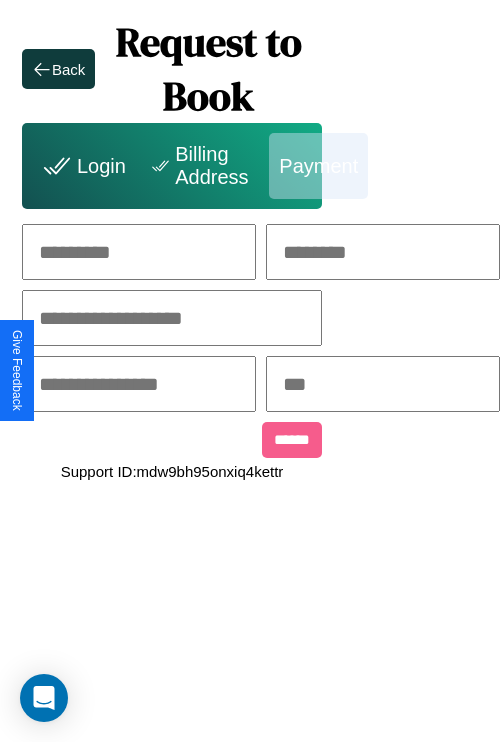 click at bounding box center (139, 252) 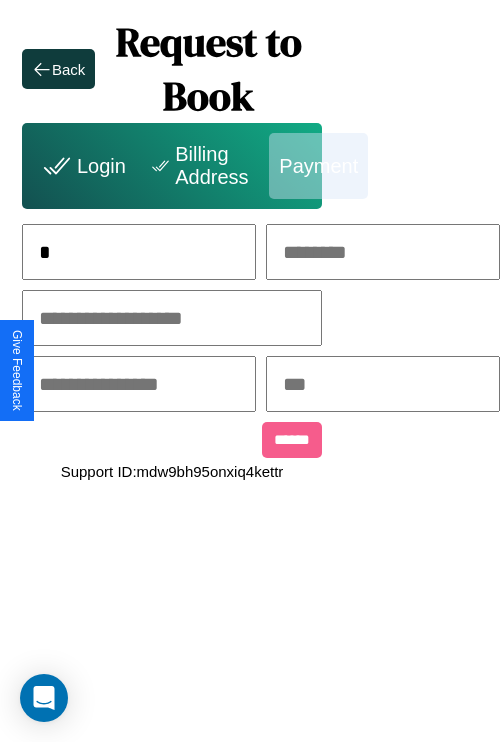 scroll, scrollTop: 0, scrollLeft: 132, axis: horizontal 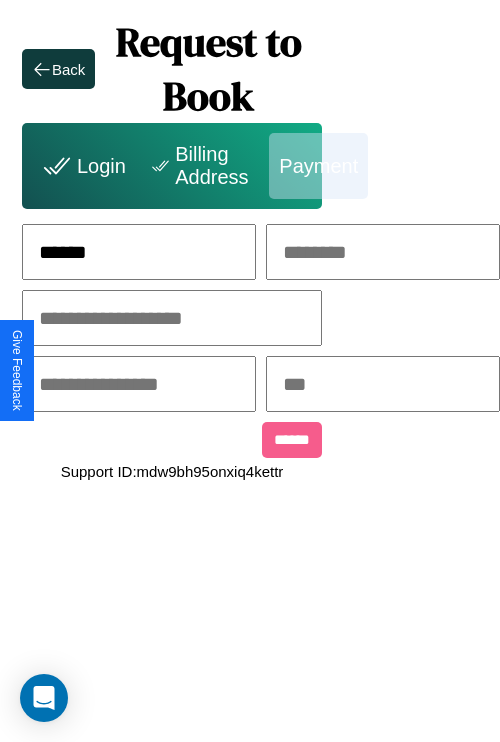 type on "******" 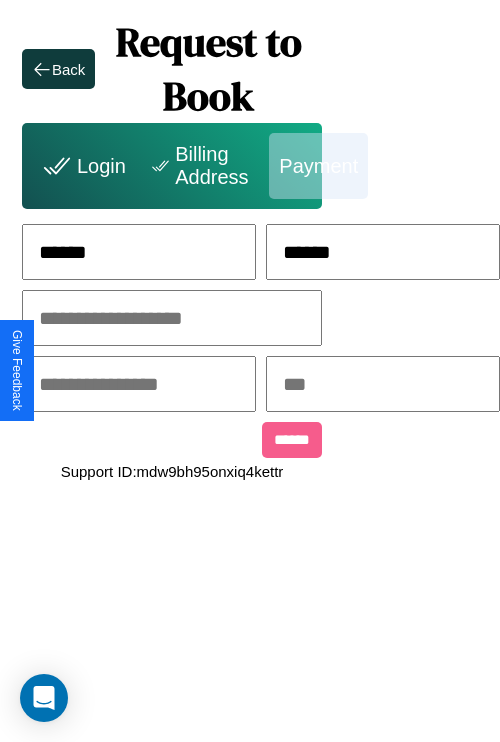 type on "******" 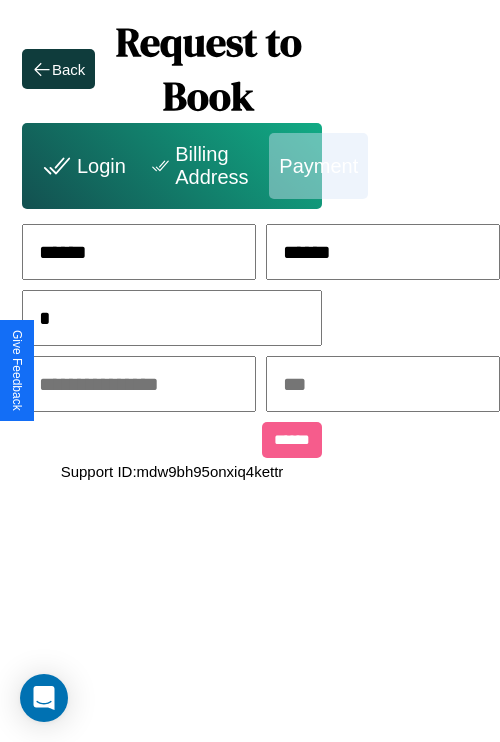 scroll, scrollTop: 0, scrollLeft: 128, axis: horizontal 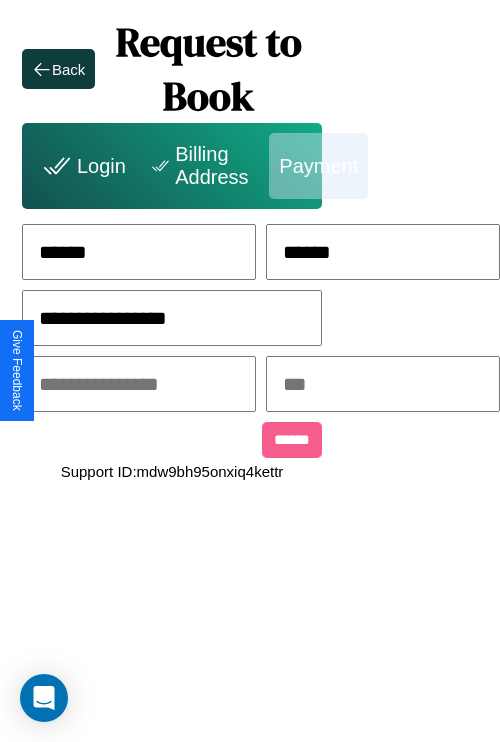 type on "**********" 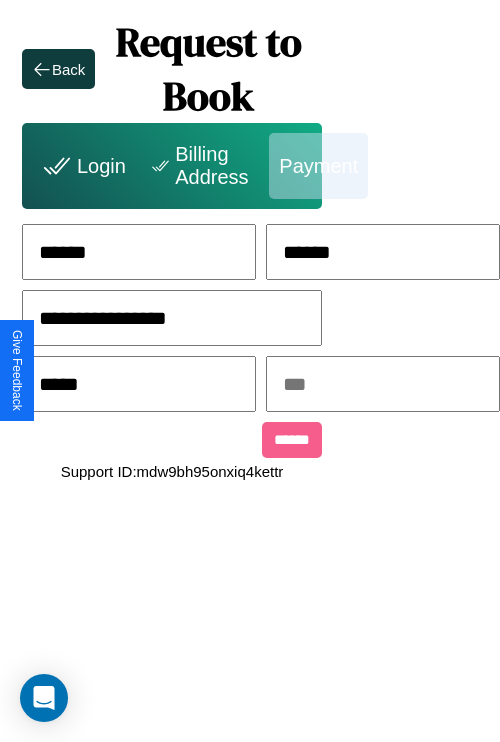 type on "*****" 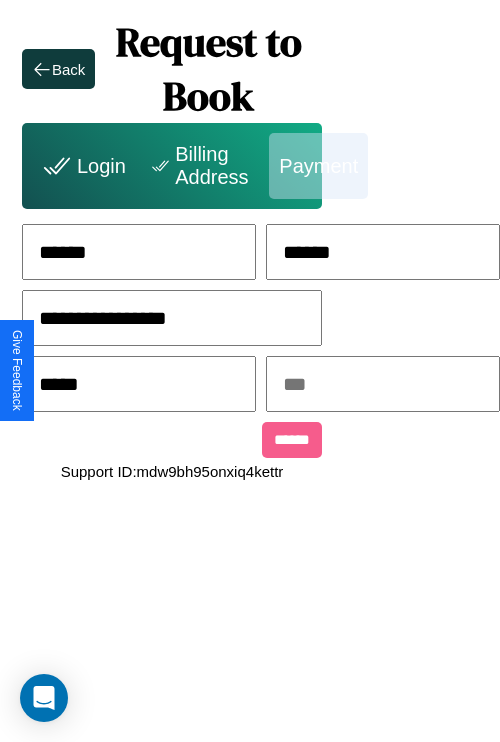 click at bounding box center [383, 384] 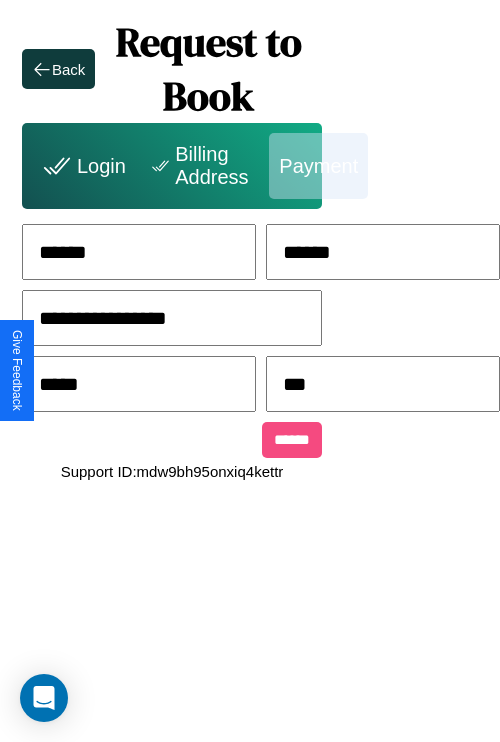 type on "***" 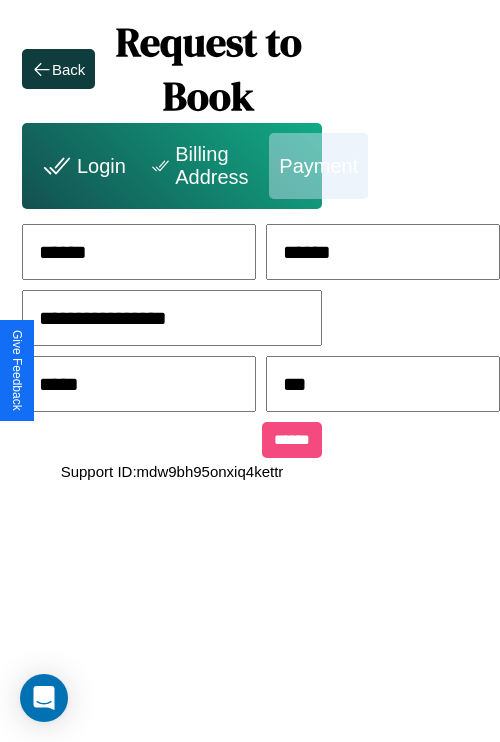 click on "******" at bounding box center (292, 440) 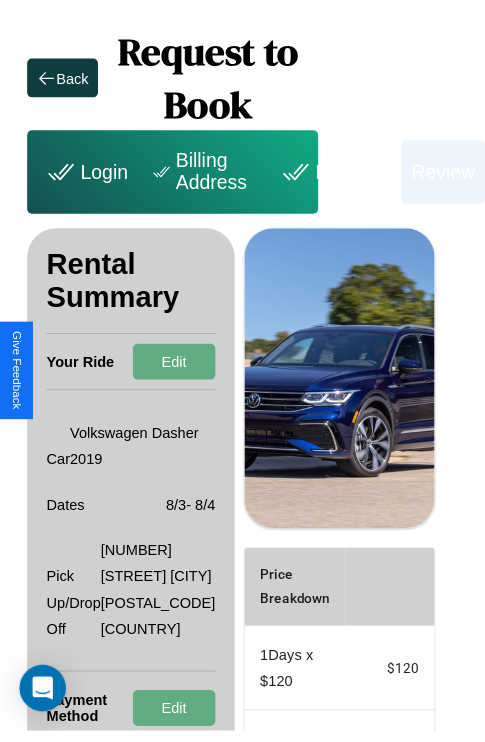 scroll, scrollTop: 0, scrollLeft: 72, axis: horizontal 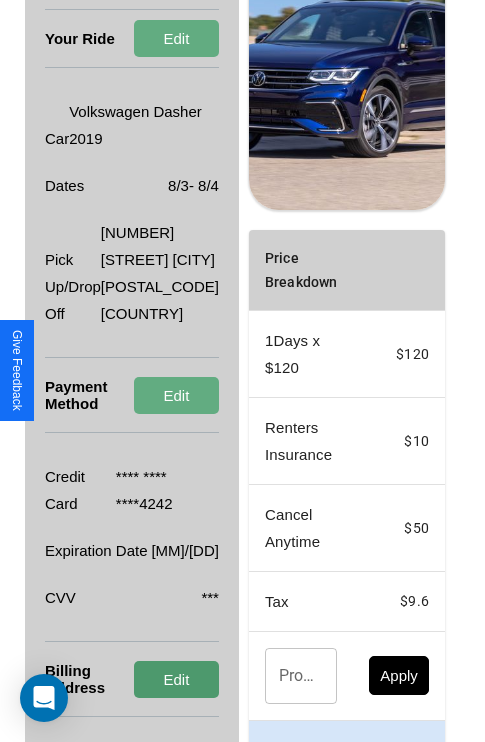 click on "Edit" at bounding box center [176, 679] 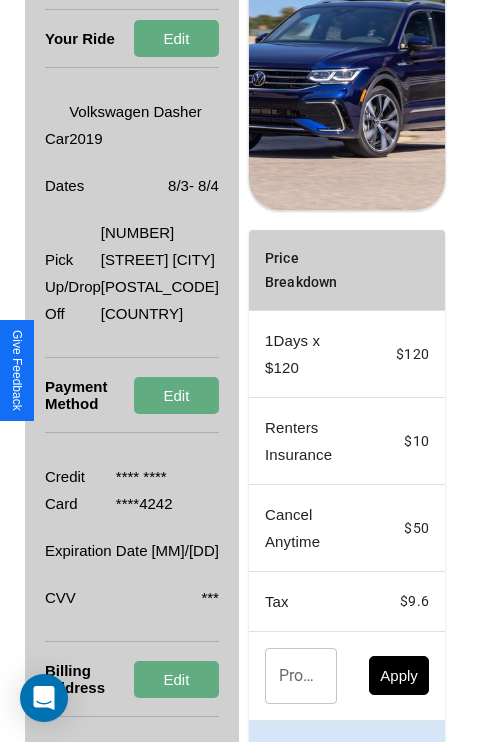 click on "Promo Code" at bounding box center (290, 676) 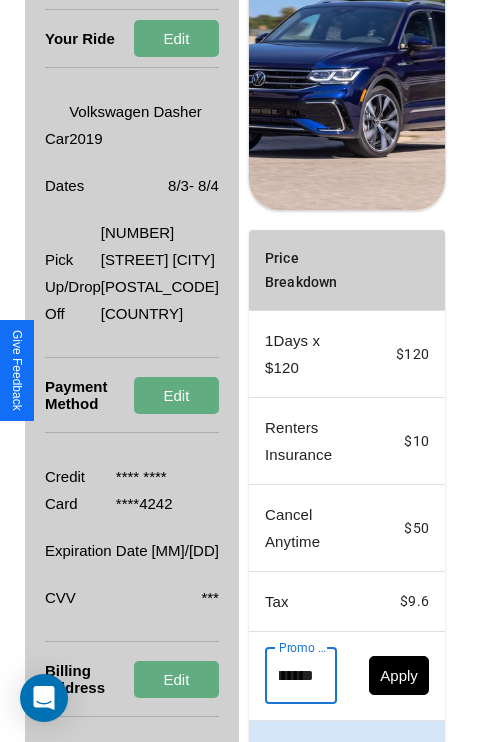 scroll, scrollTop: 0, scrollLeft: 71, axis: horizontal 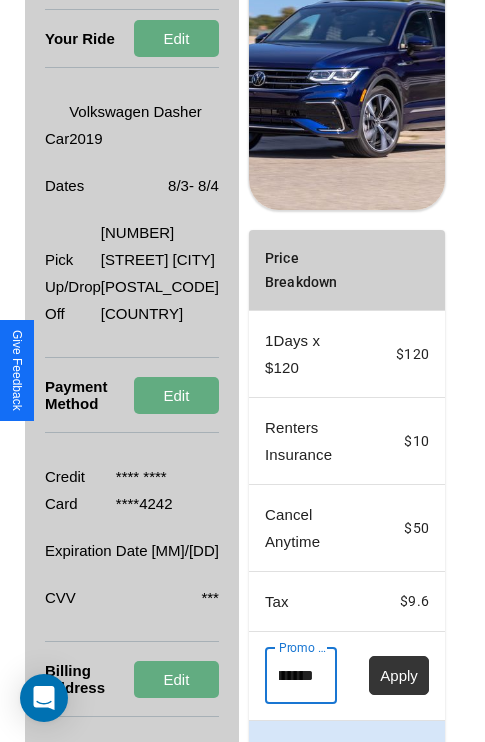 type on "**********" 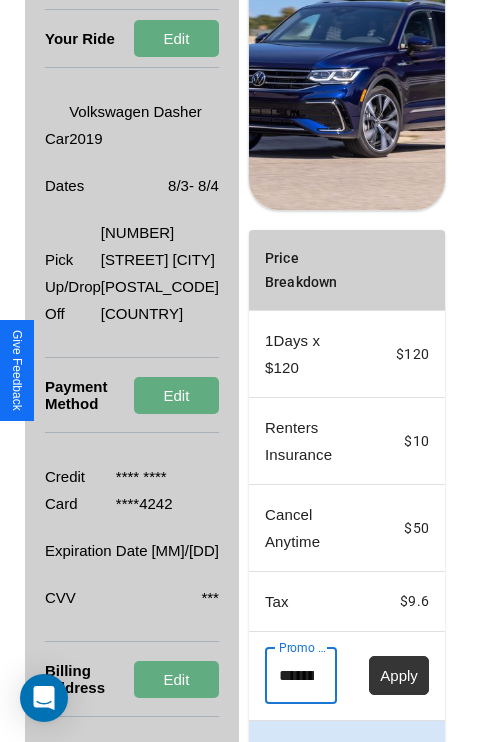 click on "Apply" at bounding box center (399, 675) 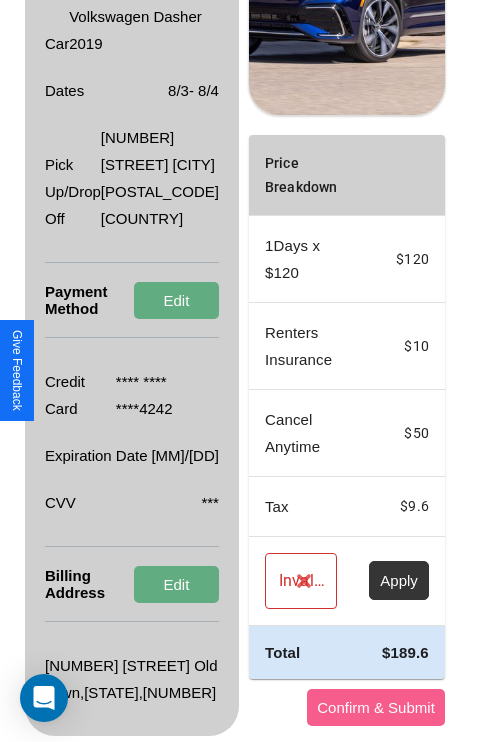 scroll, scrollTop: 482, scrollLeft: 72, axis: both 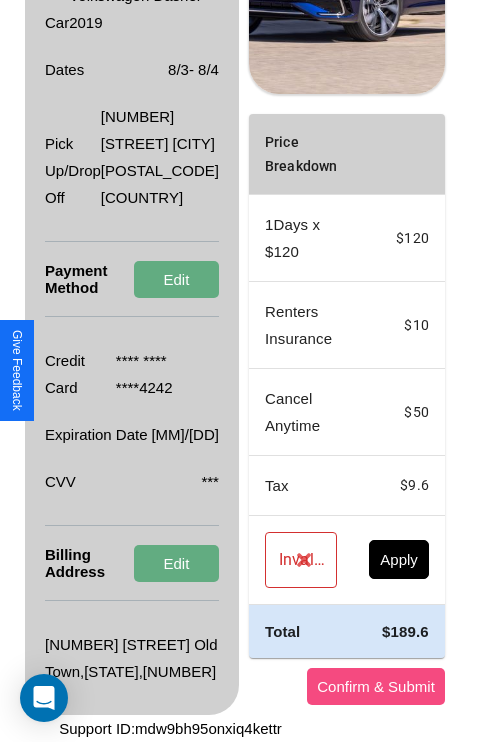 click on "Confirm & Submit" at bounding box center (376, 686) 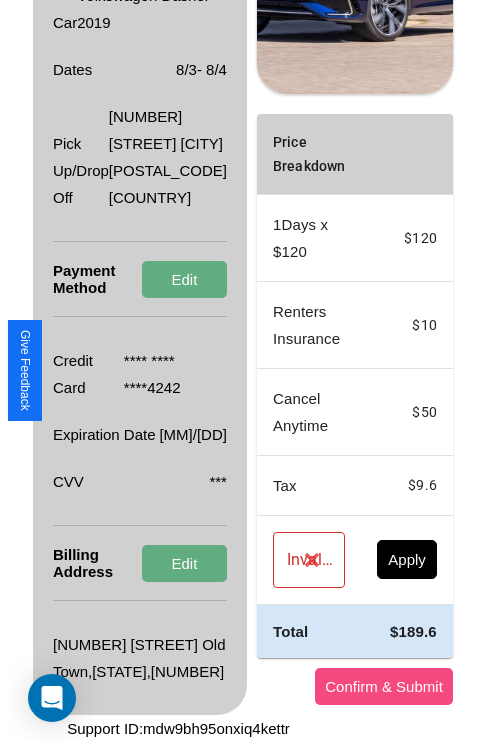 scroll, scrollTop: 0, scrollLeft: 72, axis: horizontal 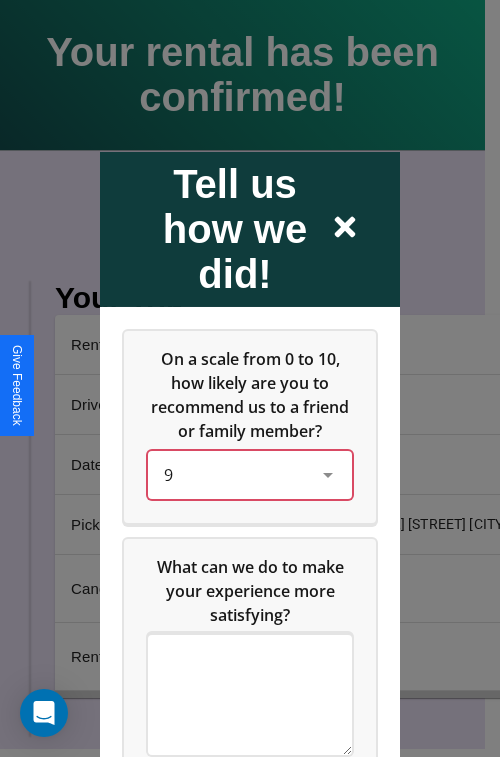 click on "9" at bounding box center [234, 474] 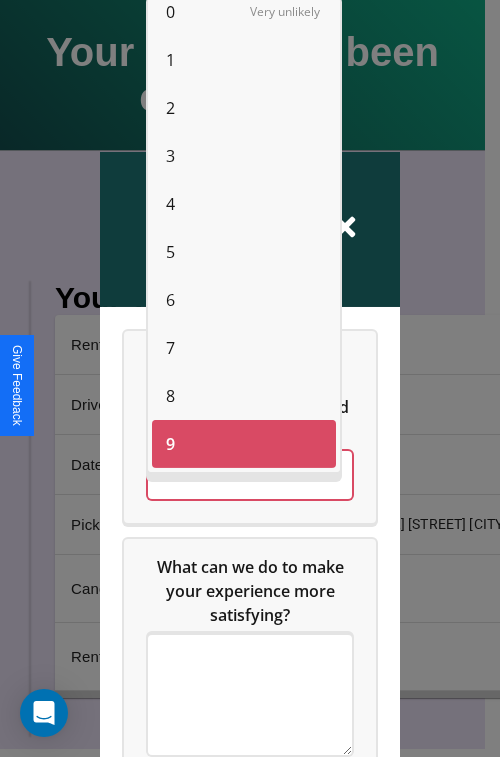 scroll, scrollTop: 50, scrollLeft: 0, axis: vertical 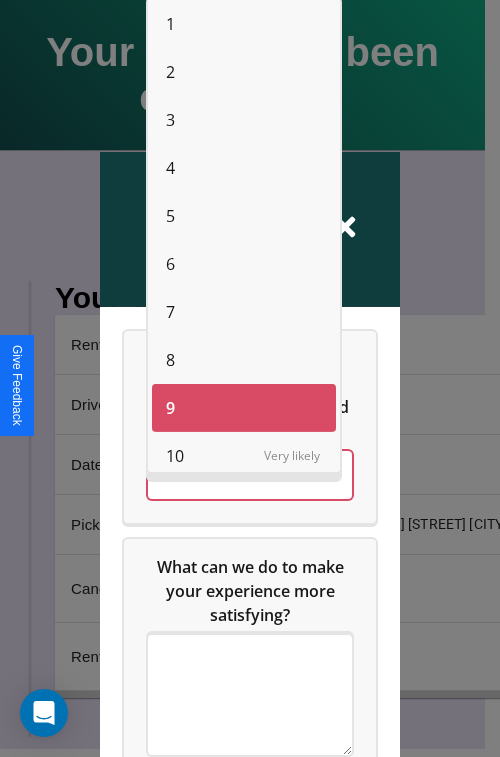 click on "10" at bounding box center (175, 456) 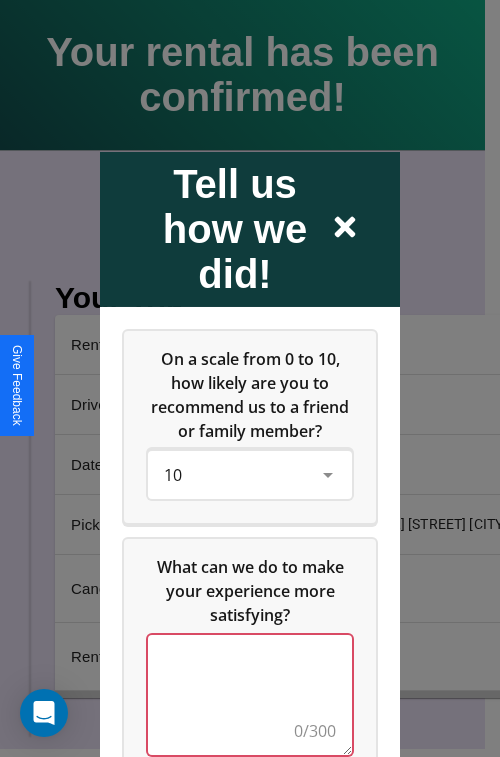 click at bounding box center (250, 694) 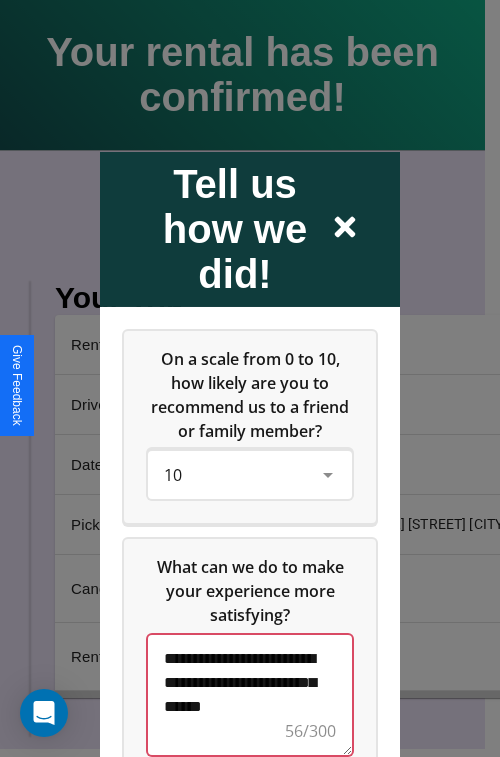 scroll, scrollTop: 5, scrollLeft: 0, axis: vertical 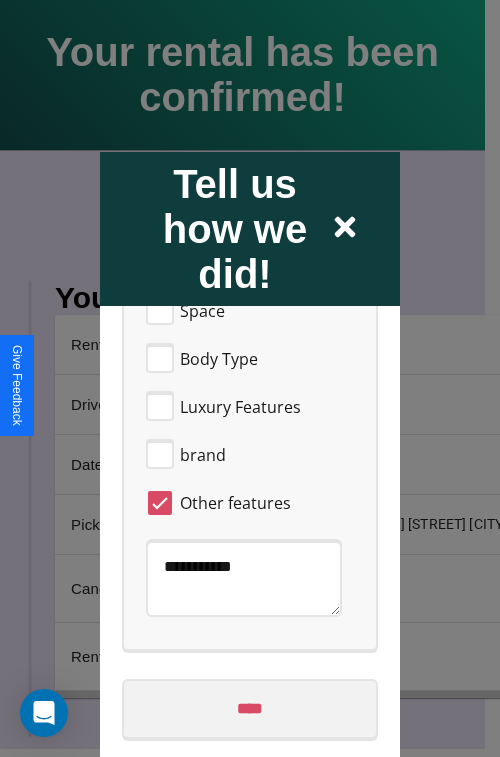 type on "**********" 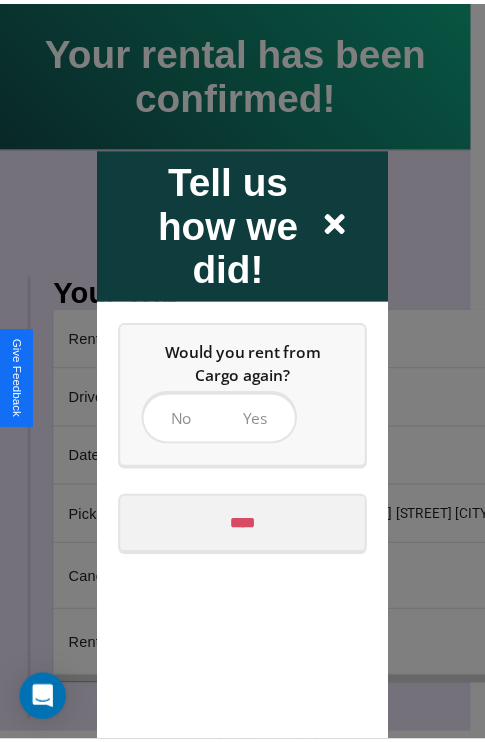 scroll, scrollTop: 0, scrollLeft: 0, axis: both 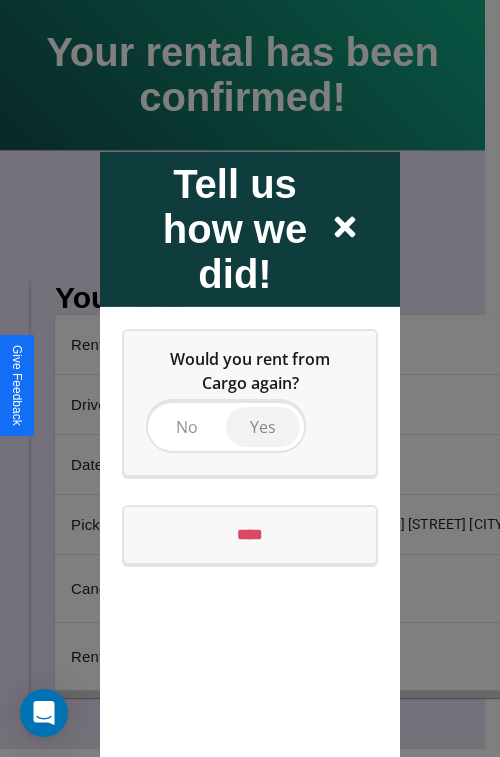 click on "Yes" at bounding box center (263, 426) 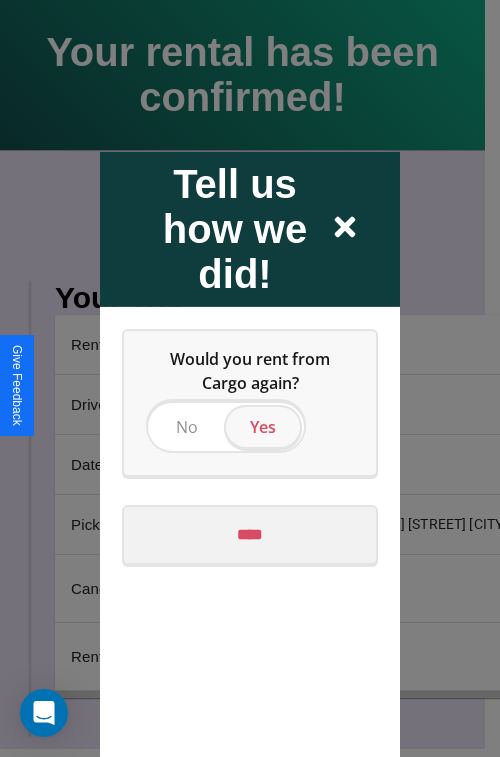 click on "****" at bounding box center (250, 534) 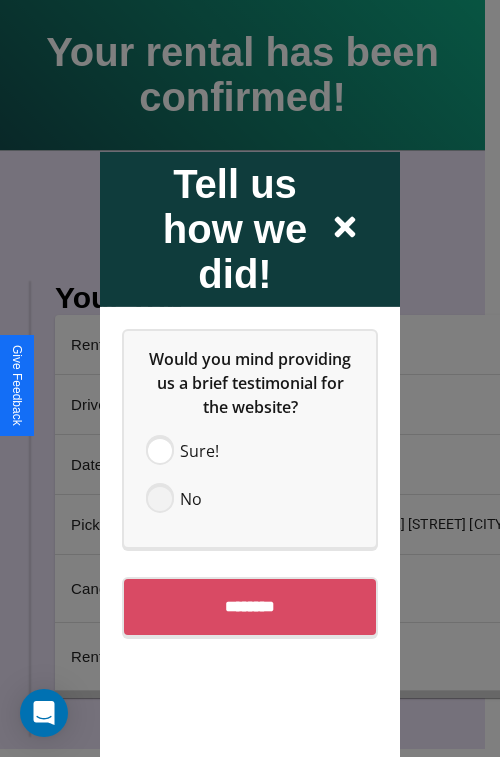 click at bounding box center [160, 498] 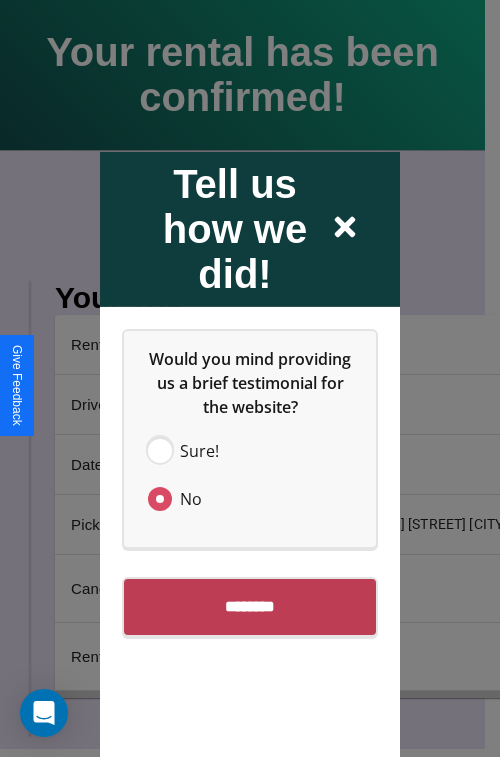 click on "********" at bounding box center [250, 606] 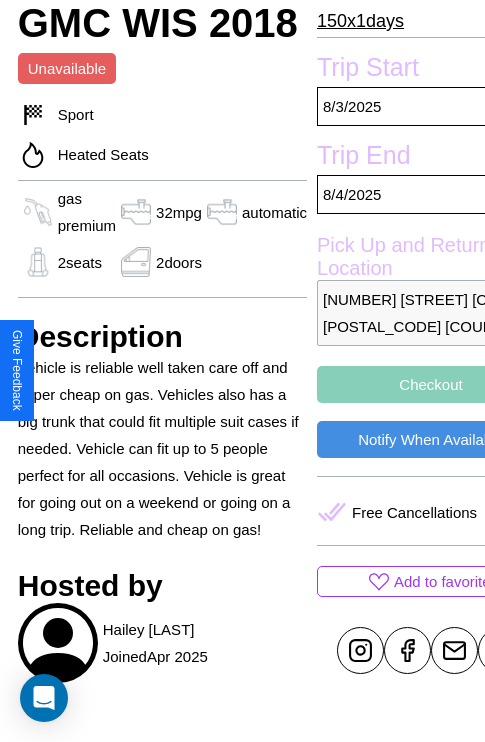 scroll, scrollTop: 764, scrollLeft: 87, axis: both 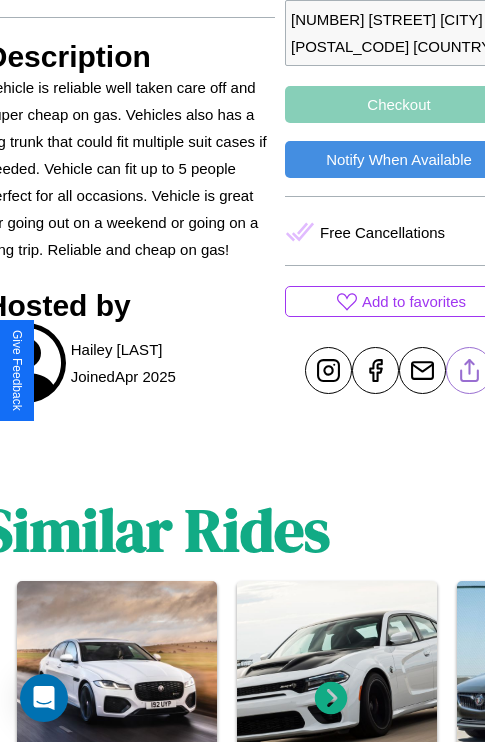 click 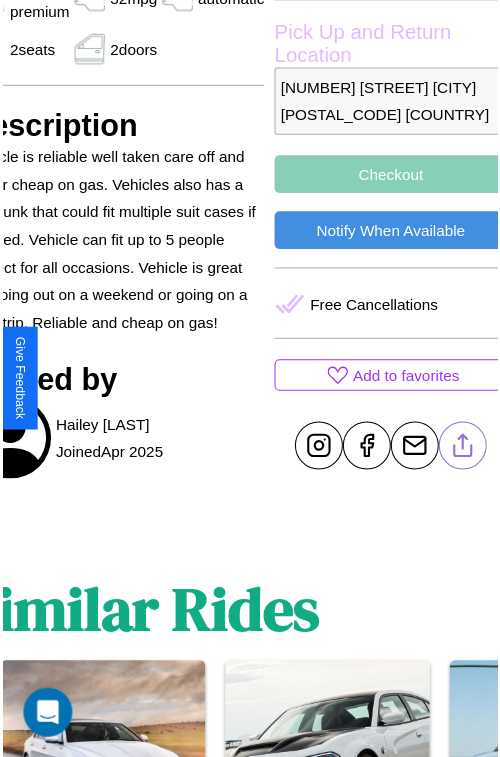 scroll, scrollTop: 695, scrollLeft: 107, axis: both 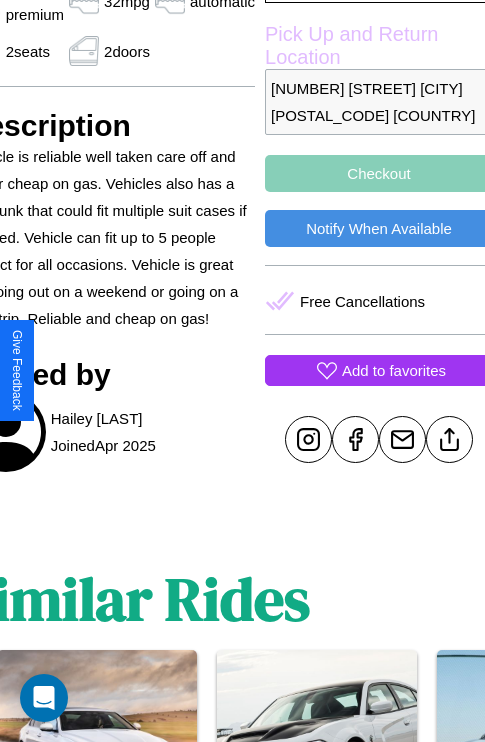 click on "Add to favorites" at bounding box center (394, 370) 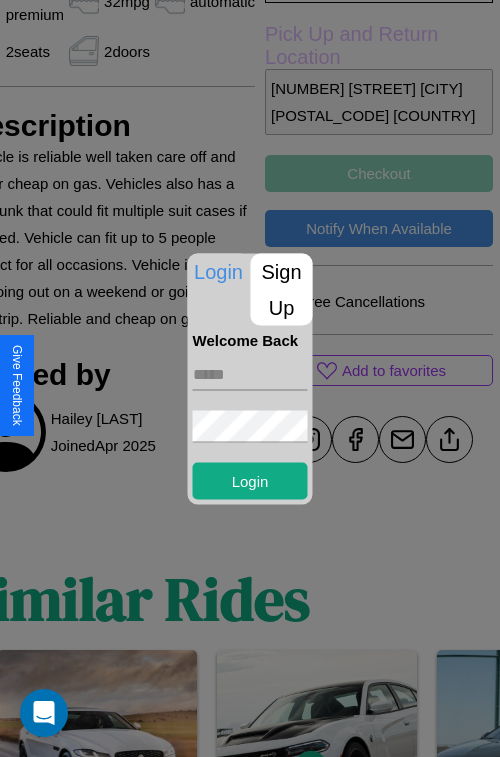 click at bounding box center [250, 374] 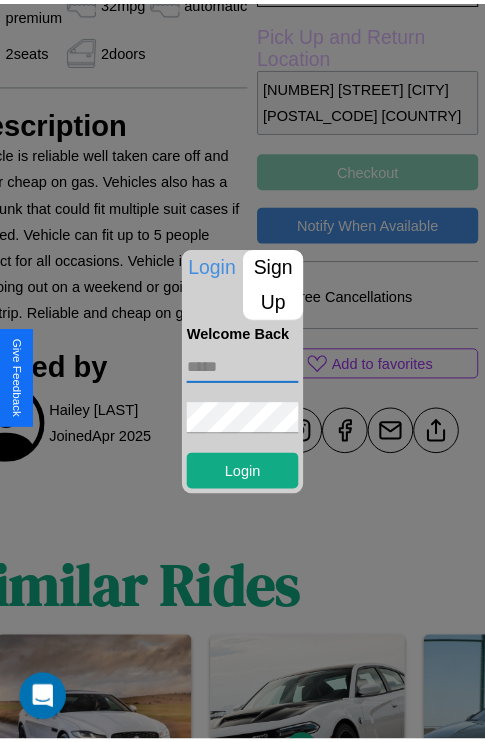 scroll, scrollTop: 892, scrollLeft: 30, axis: both 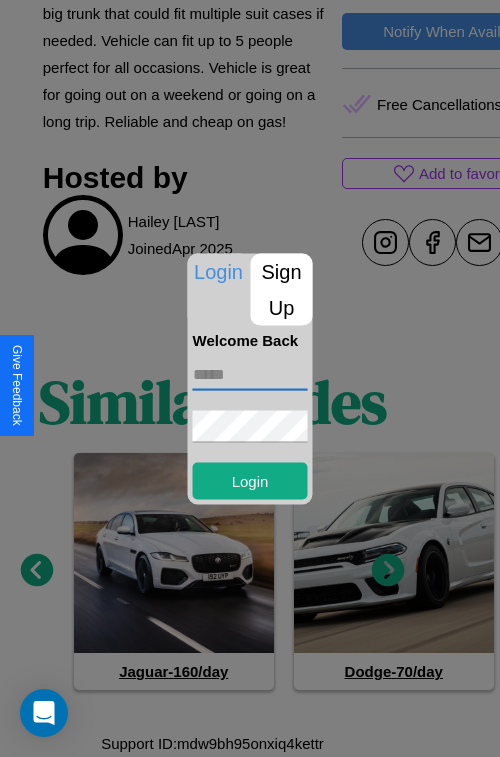 click at bounding box center [250, 378] 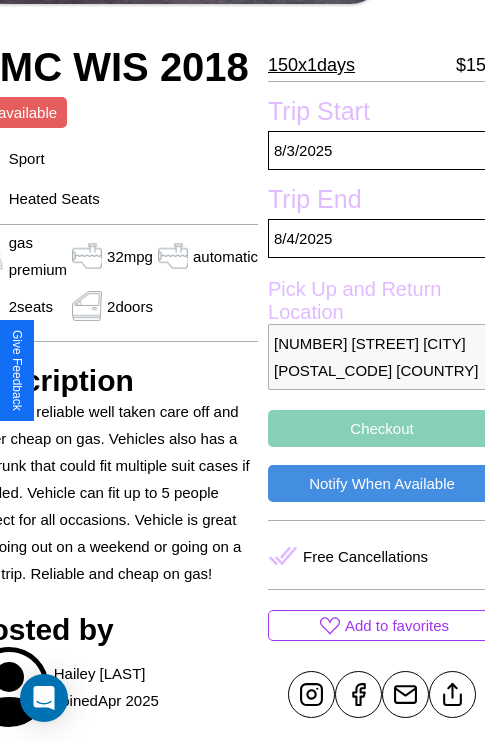 scroll, scrollTop: 426, scrollLeft: 107, axis: both 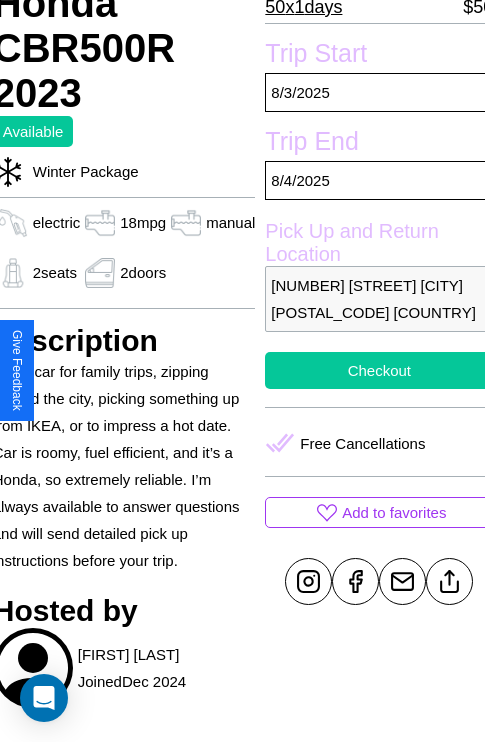 click on "Checkout" at bounding box center (379, 370) 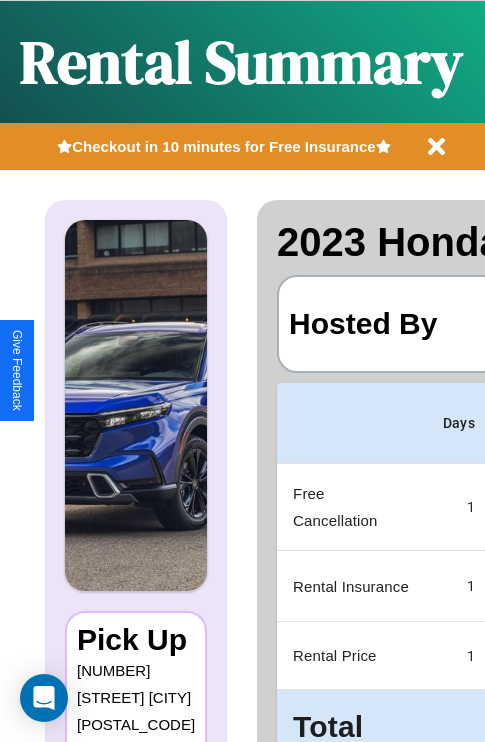 scroll, scrollTop: 90, scrollLeft: 0, axis: vertical 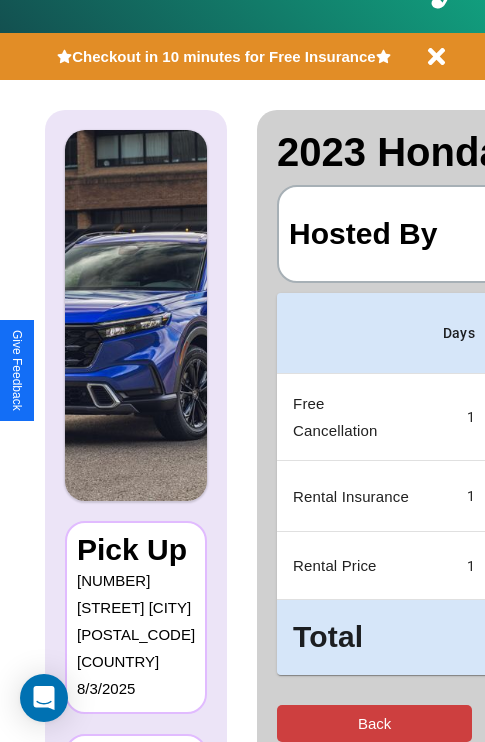 click on "Back" at bounding box center [374, 723] 